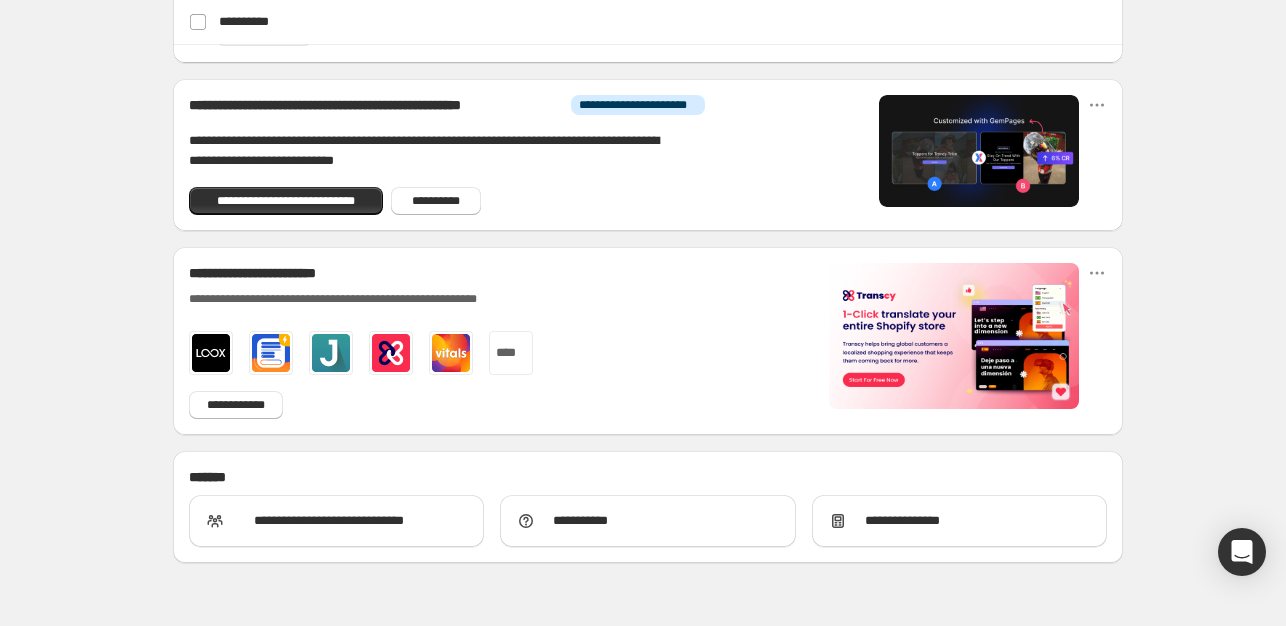 scroll, scrollTop: 1189, scrollLeft: 0, axis: vertical 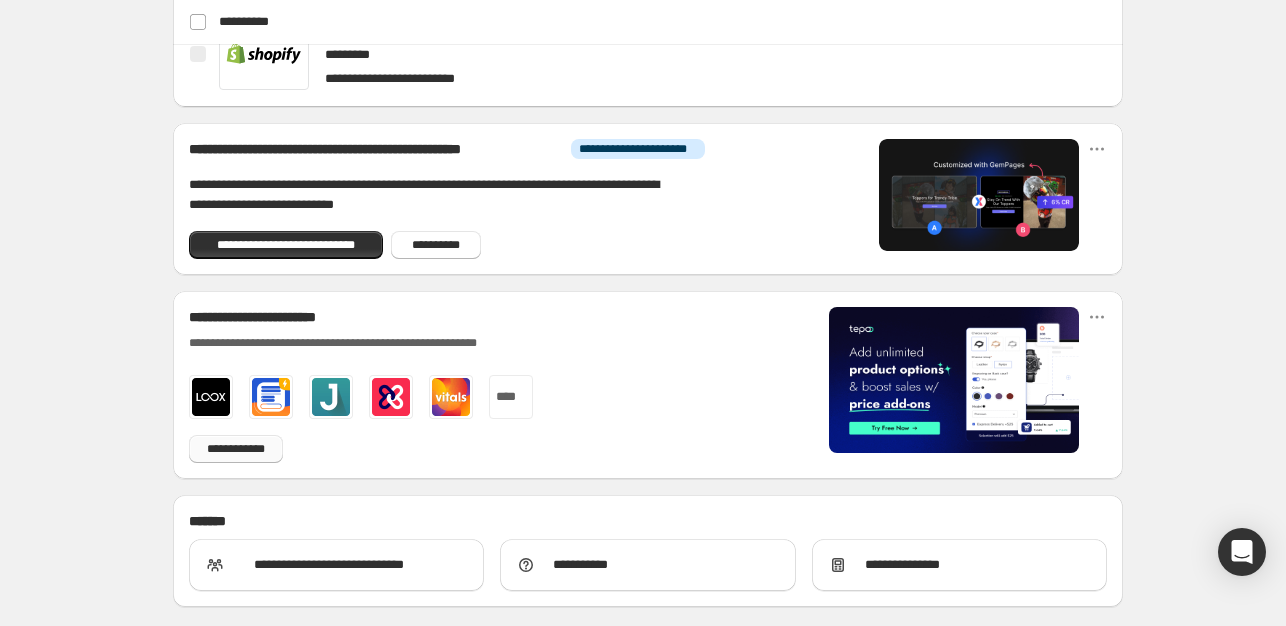 click on "**********" at bounding box center (236, 449) 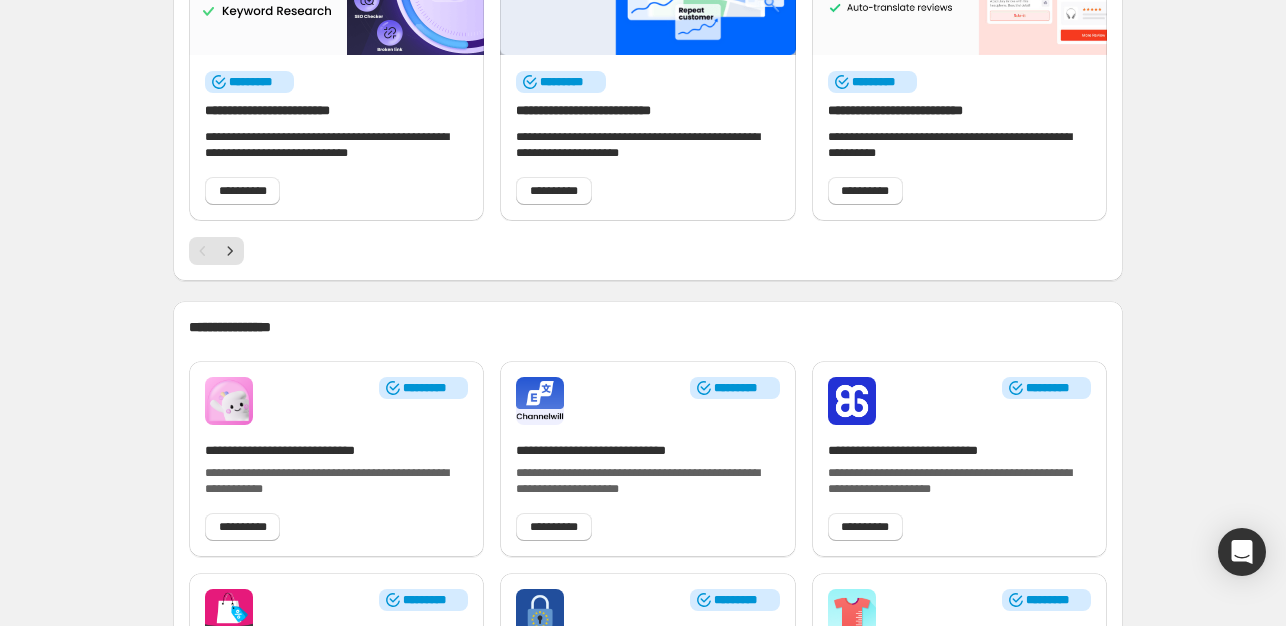scroll, scrollTop: 0, scrollLeft: 0, axis: both 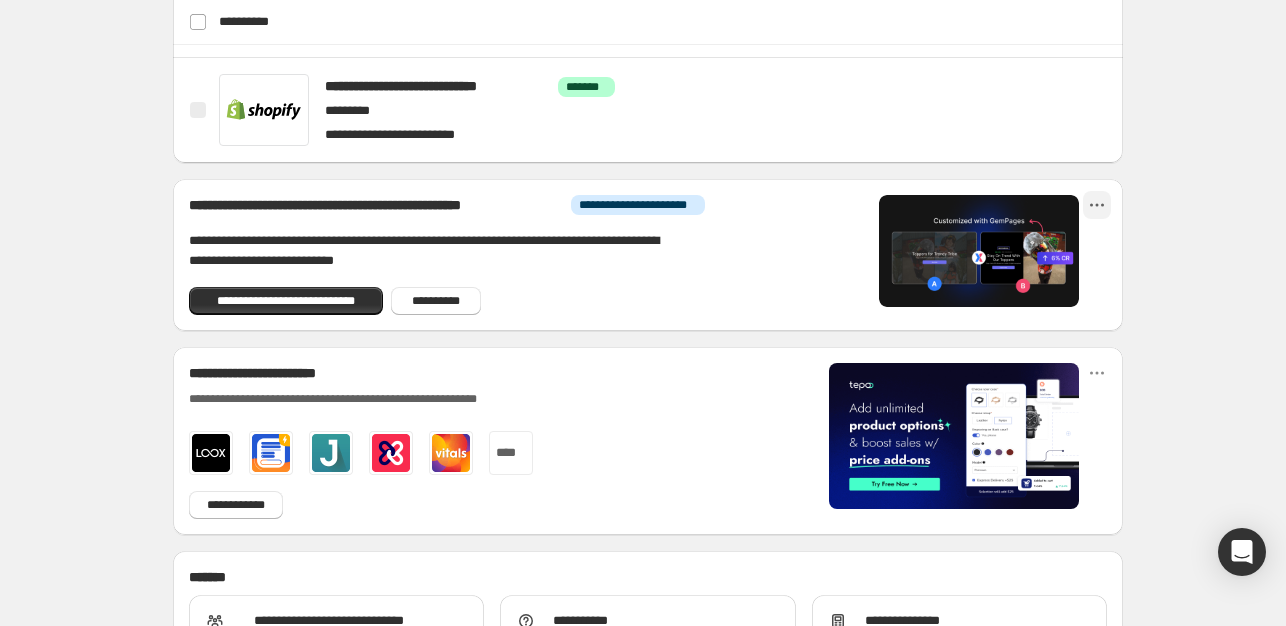 click 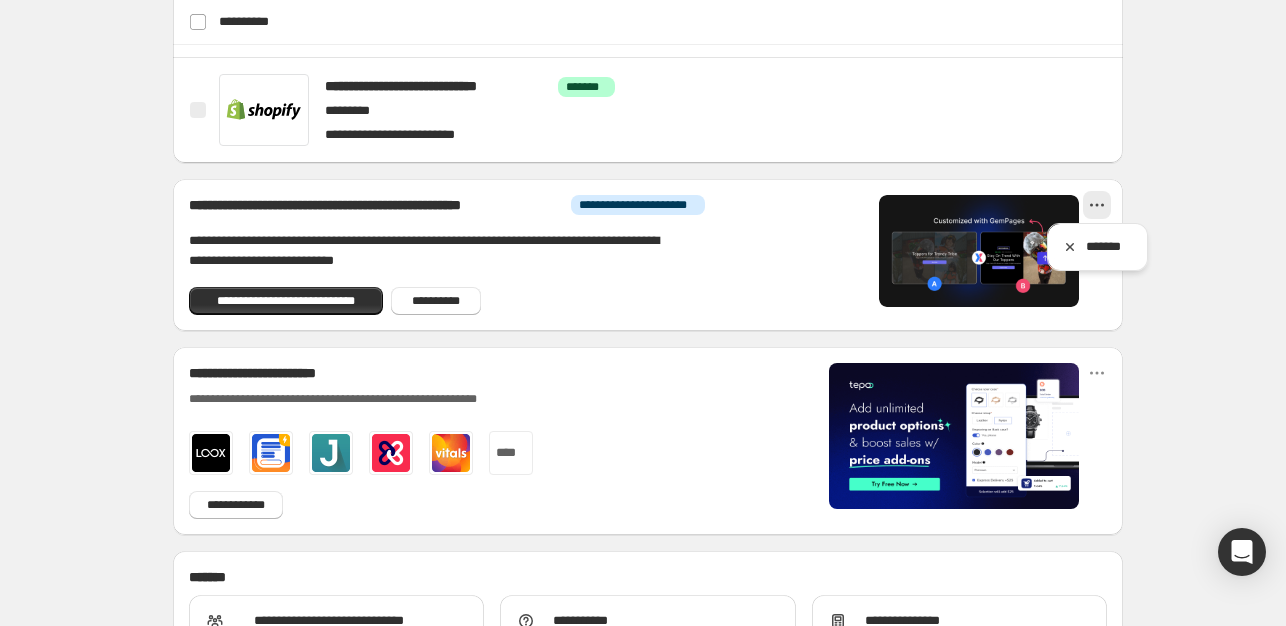 click on "John Doe lives at 123 Main St, Anytown, CA 90210. His email is john.doe@example.com." at bounding box center [648, -181] 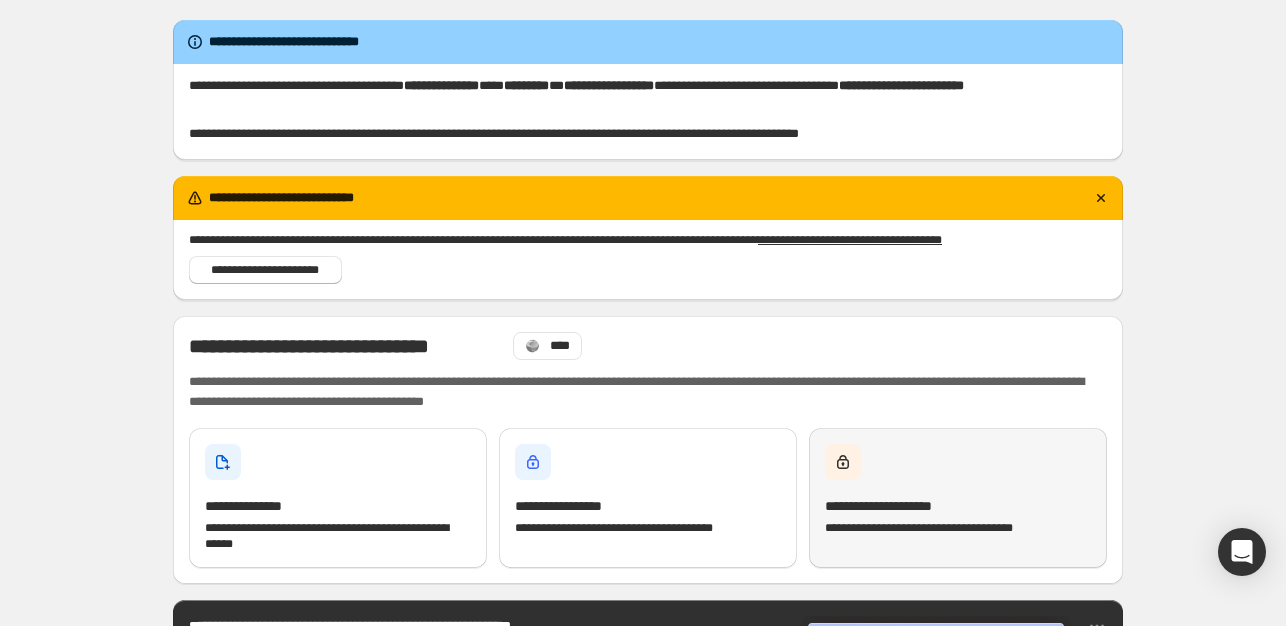 scroll, scrollTop: 200, scrollLeft: 0, axis: vertical 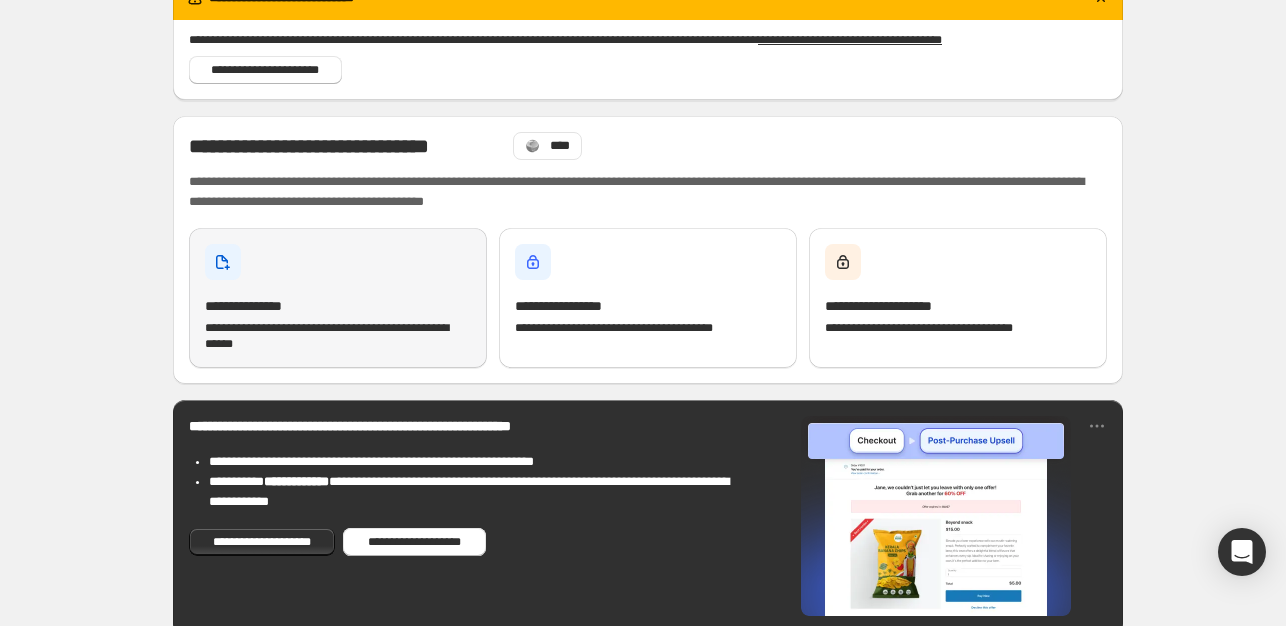 click on "**********" at bounding box center [338, 298] 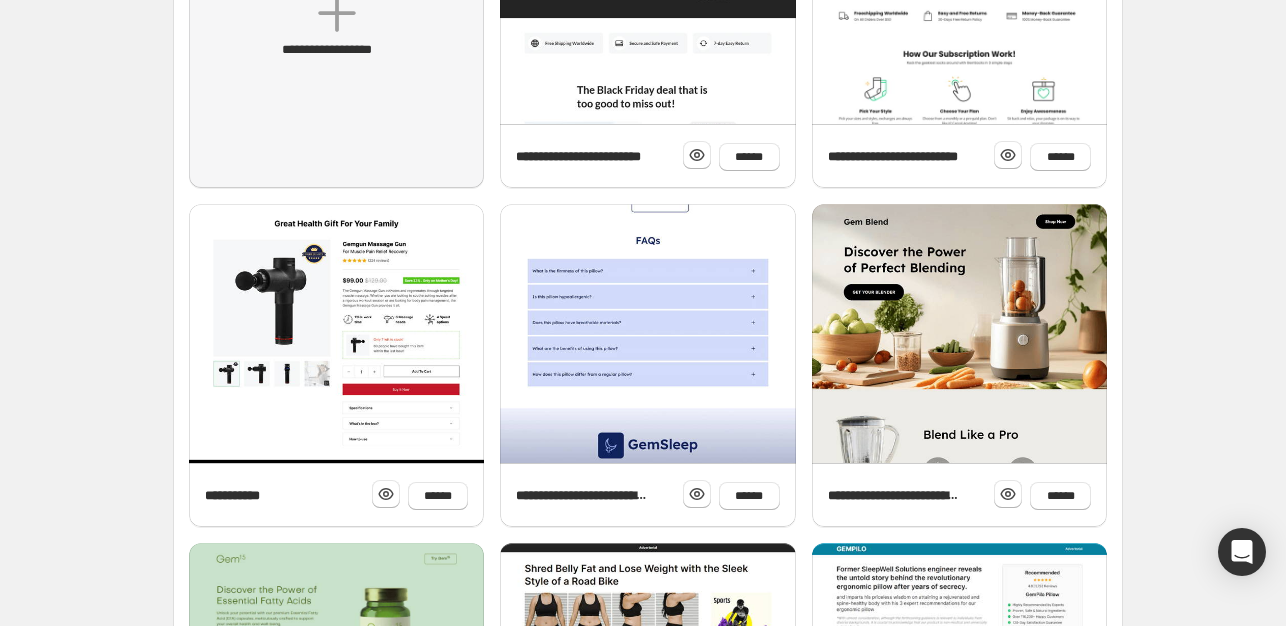 scroll, scrollTop: 0, scrollLeft: 0, axis: both 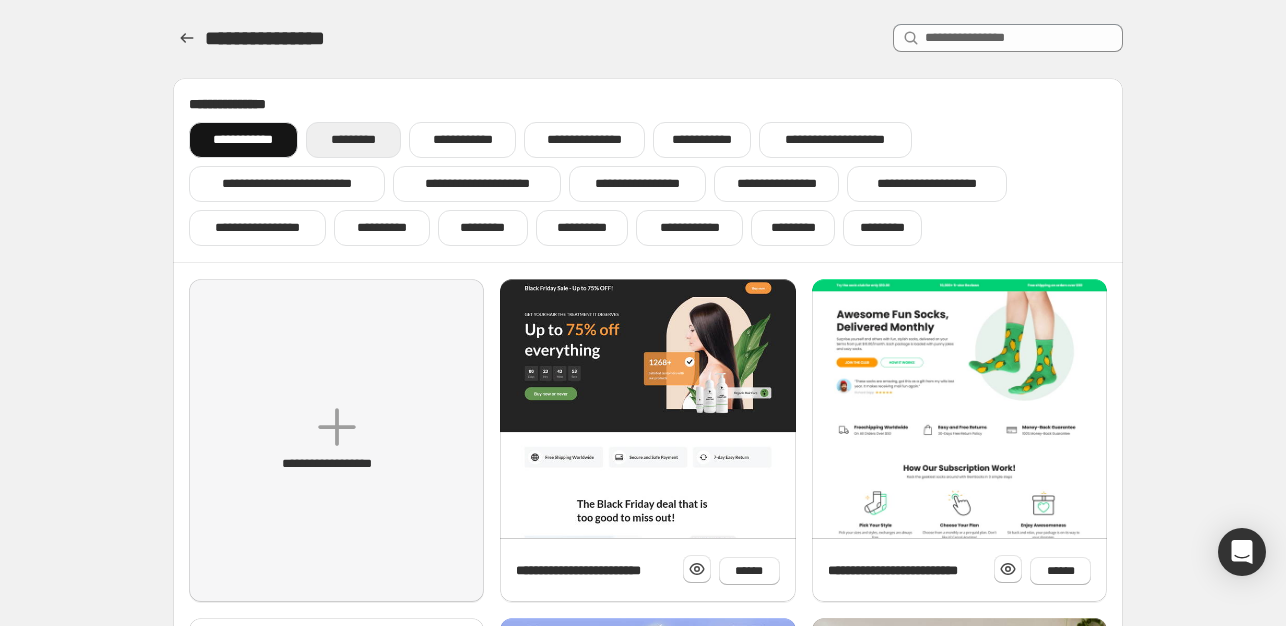 click on "*********" at bounding box center [353, 140] 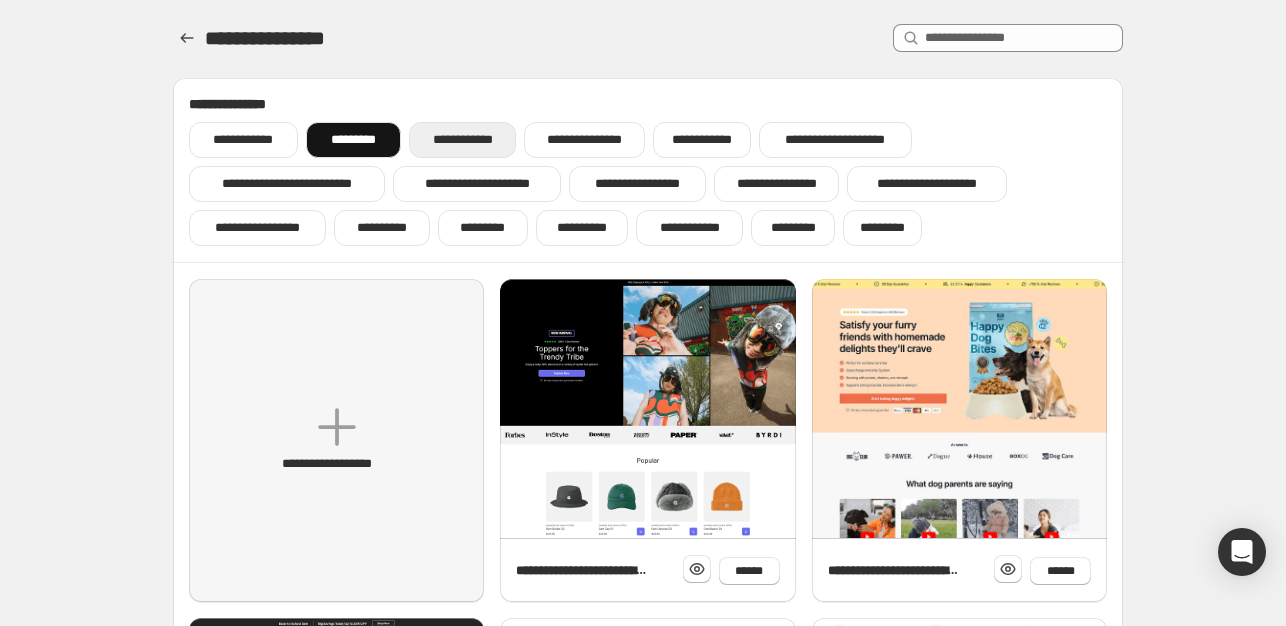 click on "**********" at bounding box center (462, 140) 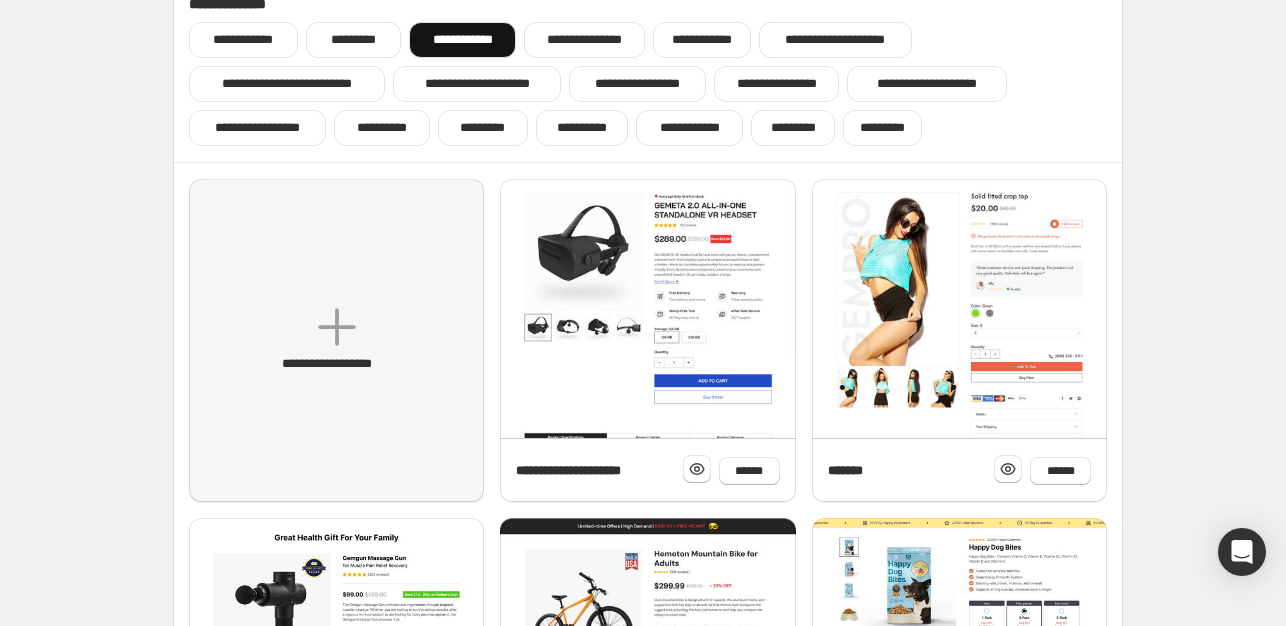 scroll, scrollTop: 0, scrollLeft: 0, axis: both 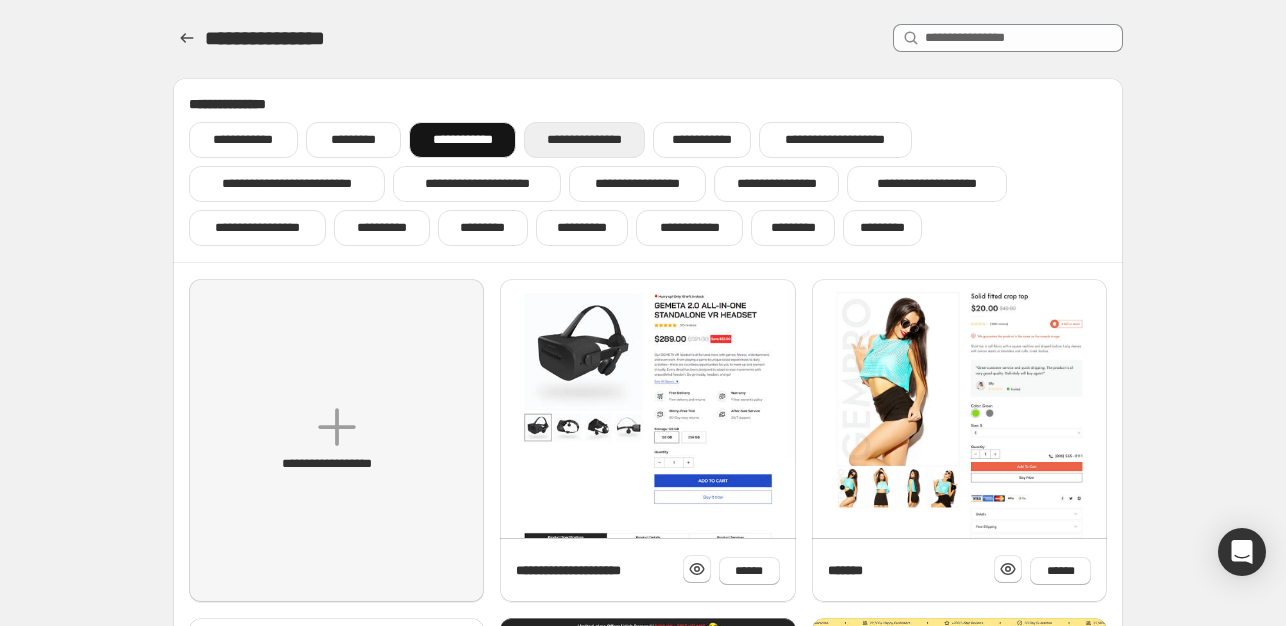click on "**********" at bounding box center (584, 140) 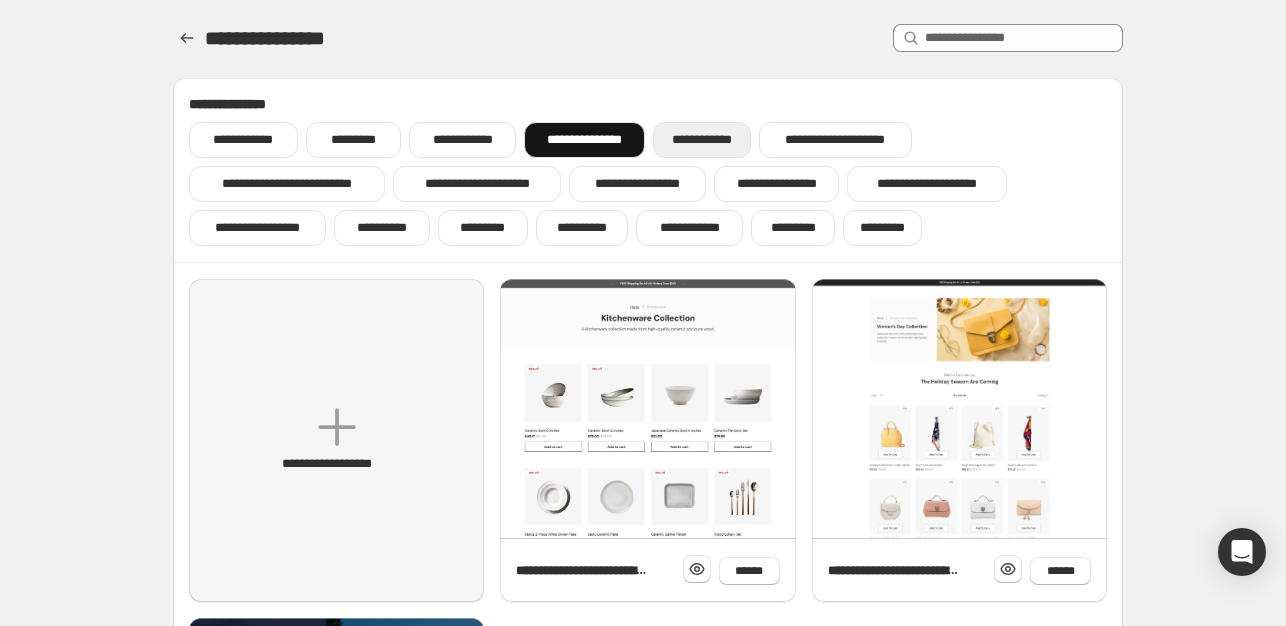 click on "**********" at bounding box center (702, 140) 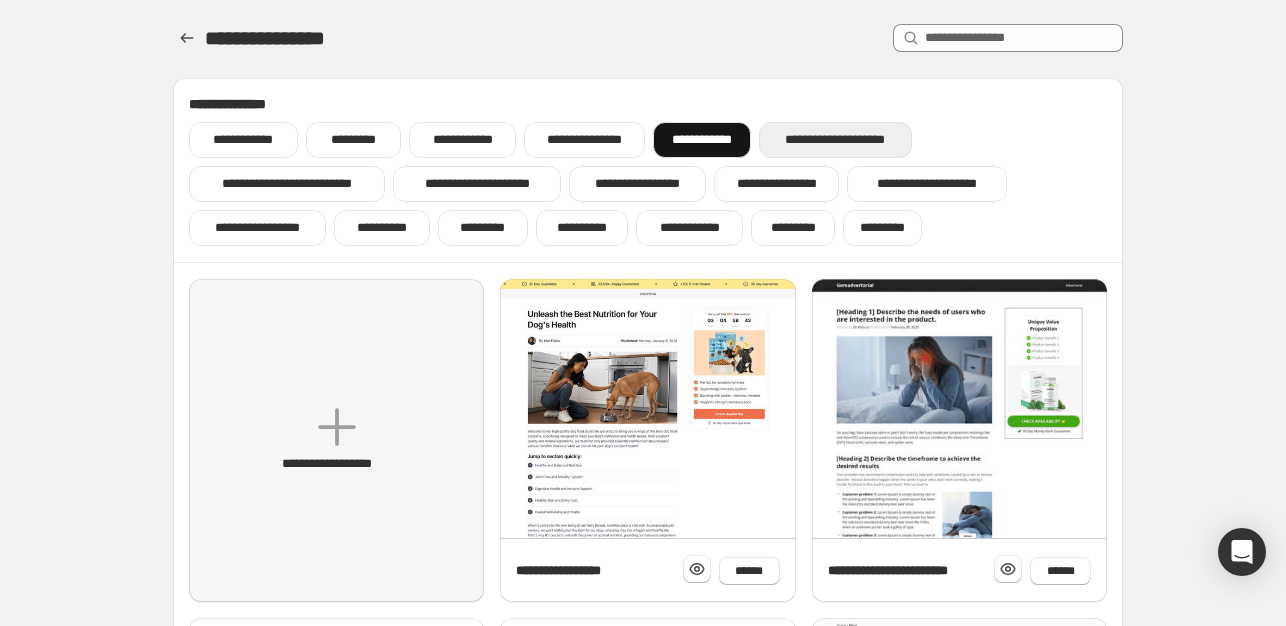 click on "**********" at bounding box center (836, 140) 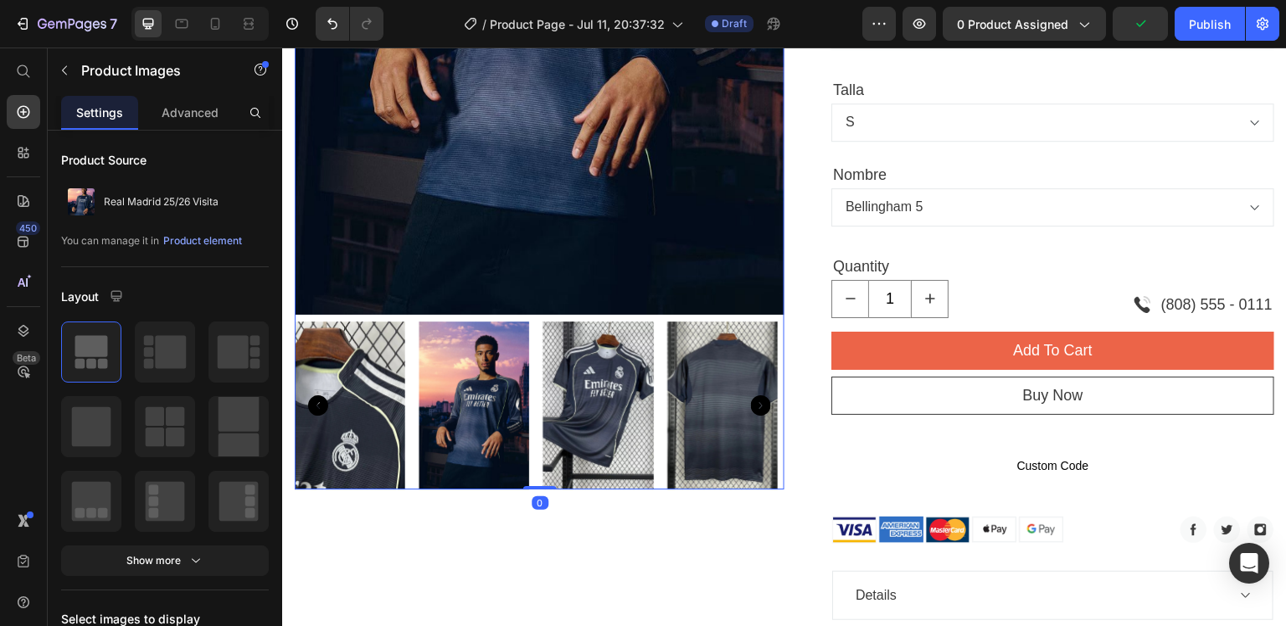 click on "**********" at bounding box center (926, 184) 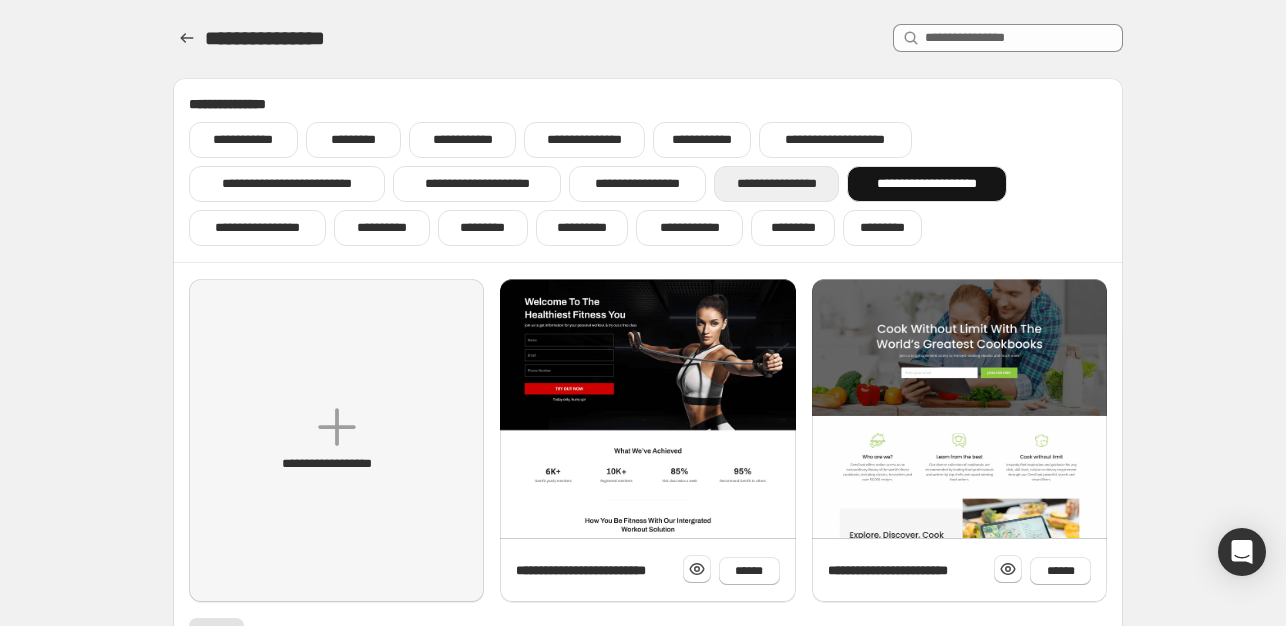 click on "**********" at bounding box center (777, 184) 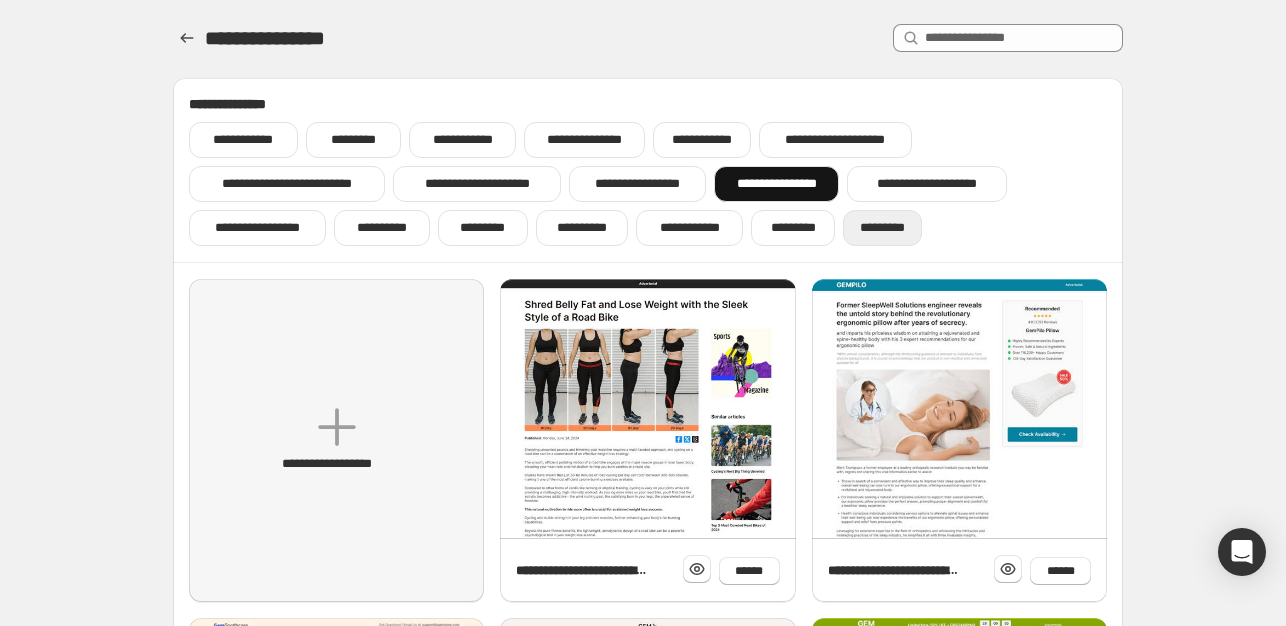 click on "*********" at bounding box center [882, 228] 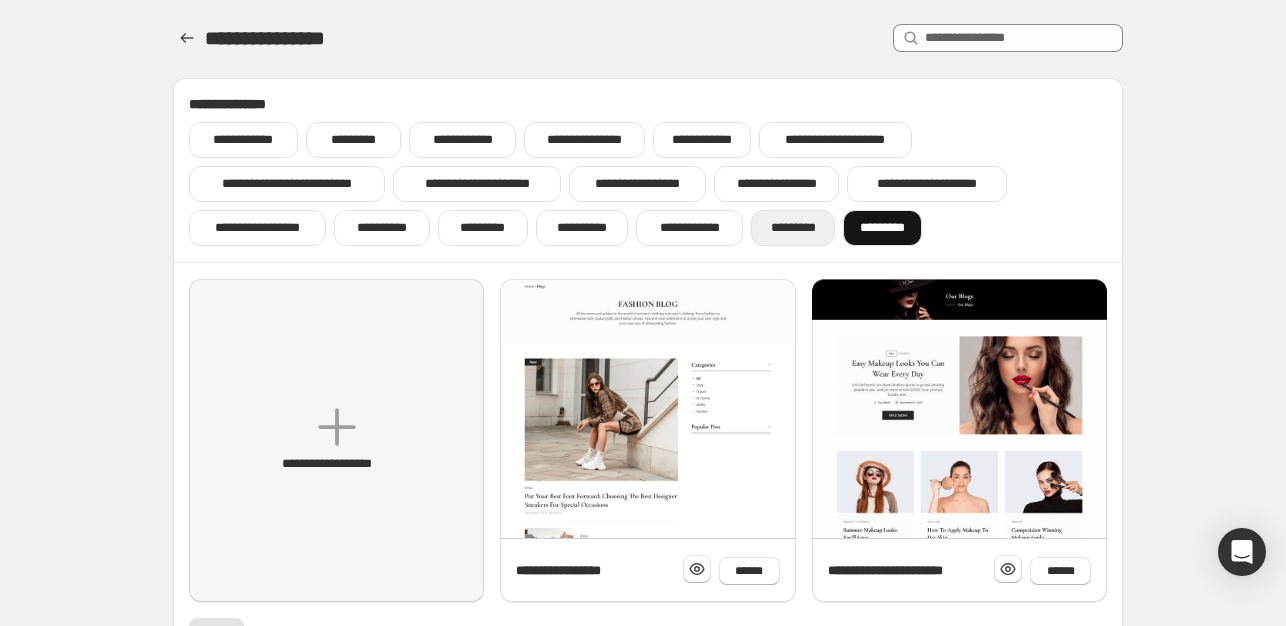 click on "*********" at bounding box center [793, 228] 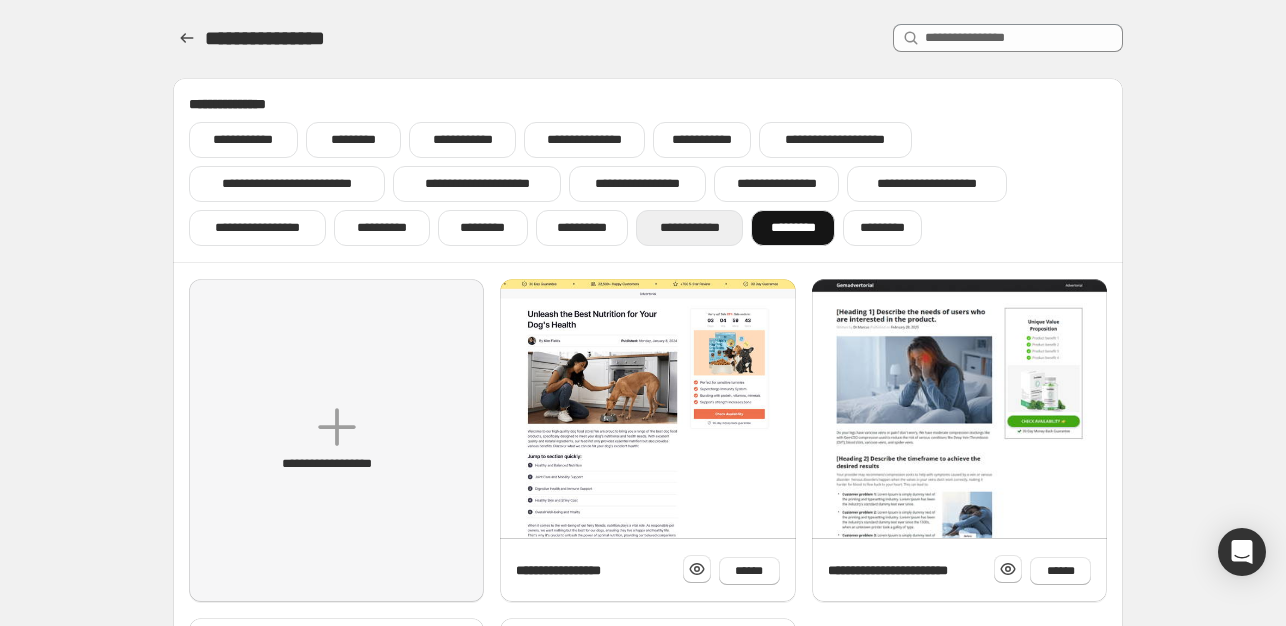 click on "**********" at bounding box center (689, 228) 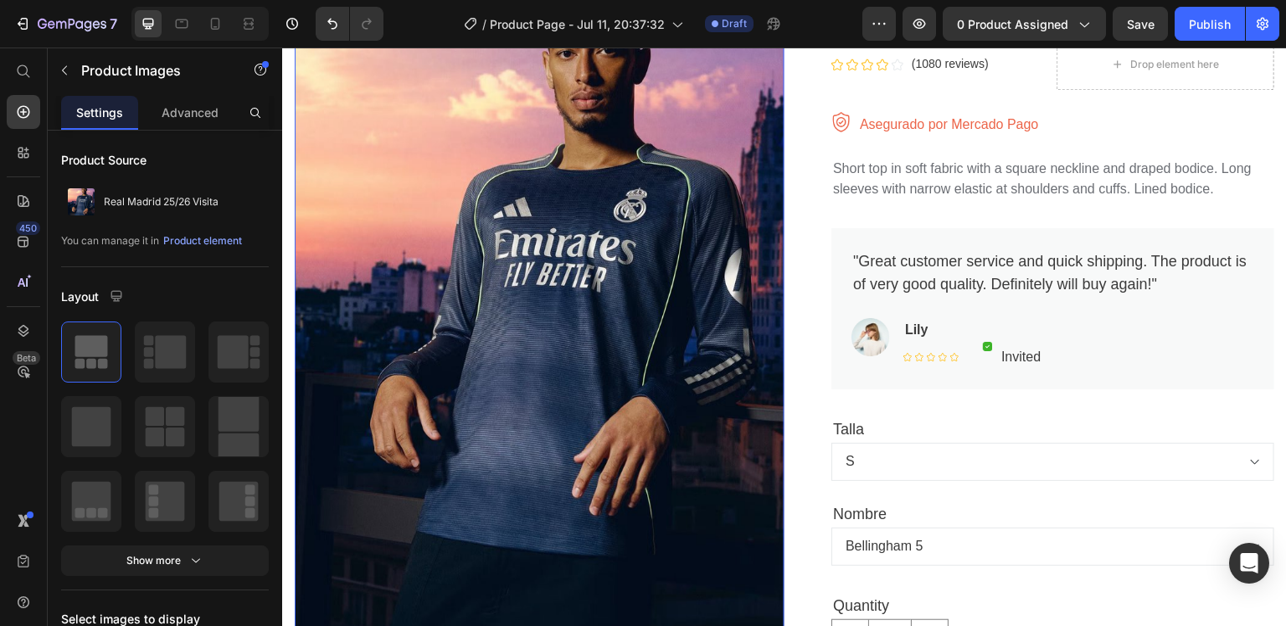 click on "**********" at bounding box center [582, 228] 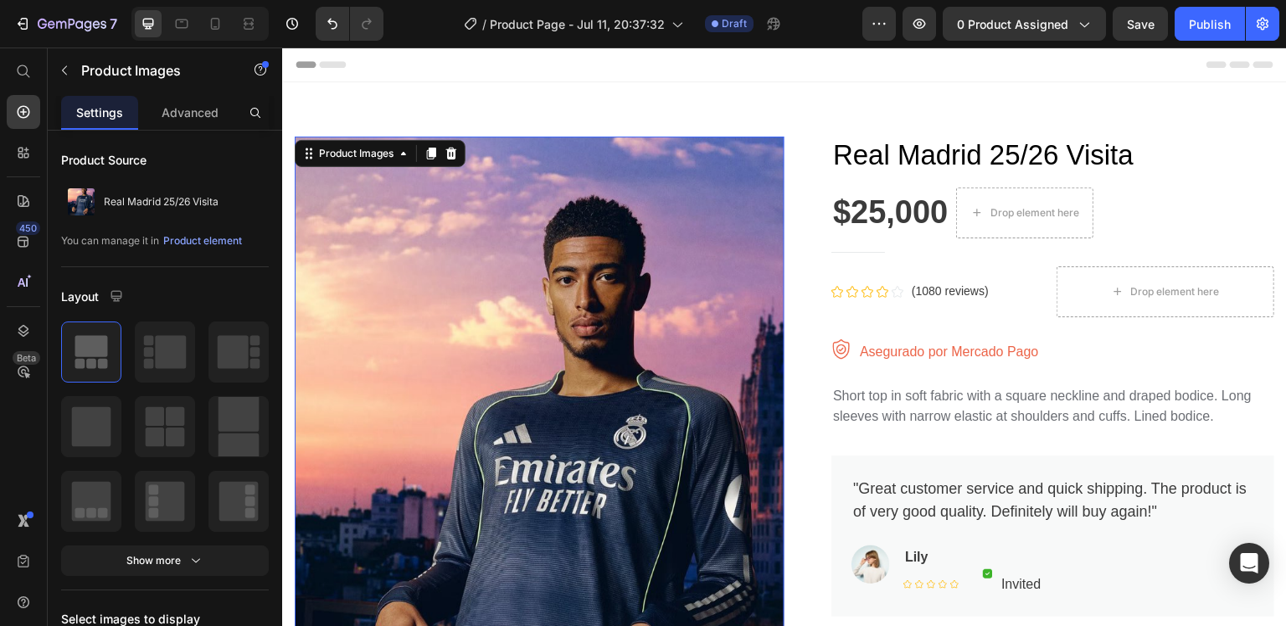 click on "*********" at bounding box center (483, 228) 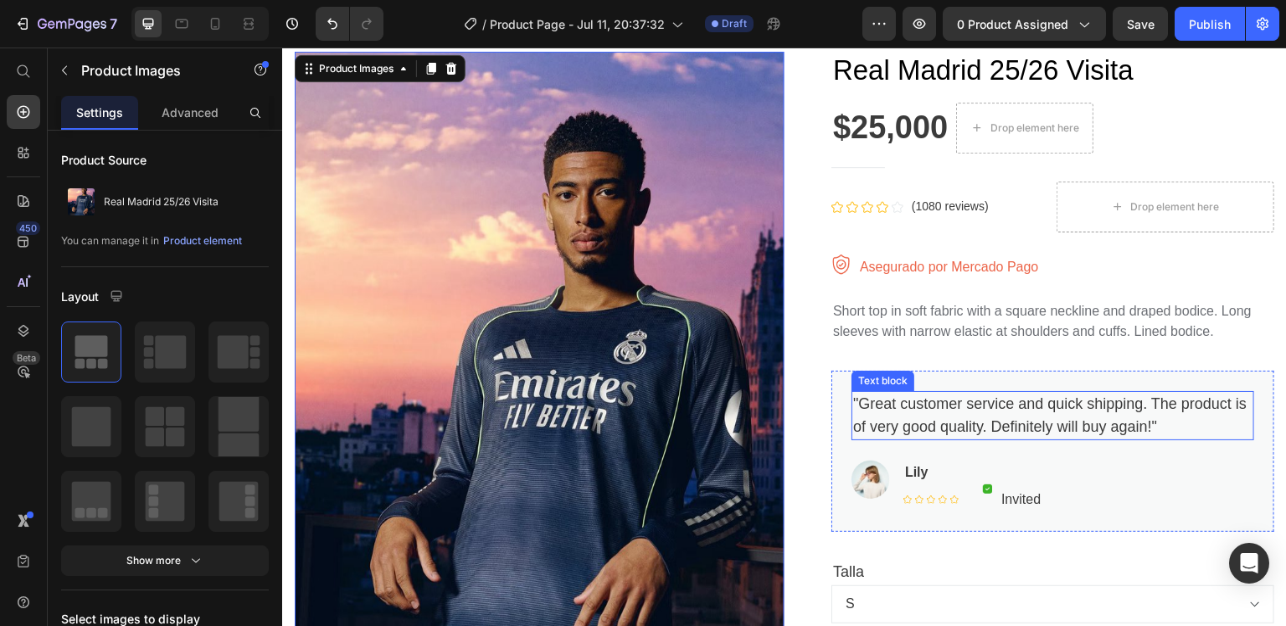 click on "**********" at bounding box center [382, 228] 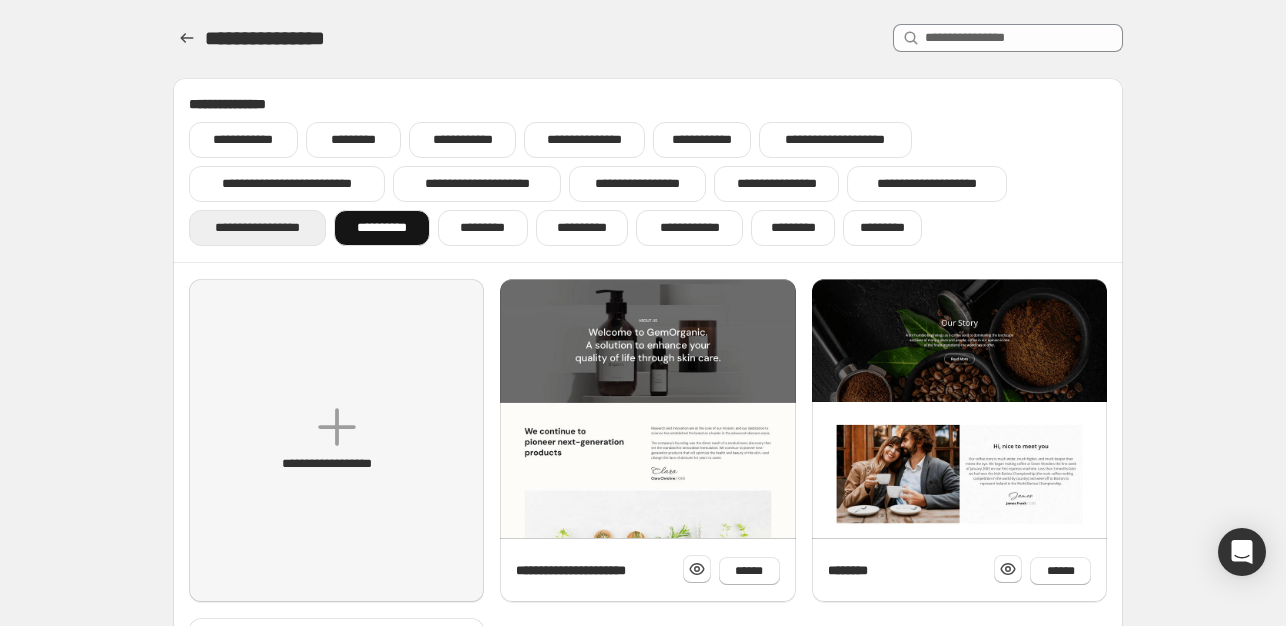 click on "**********" at bounding box center [257, 228] 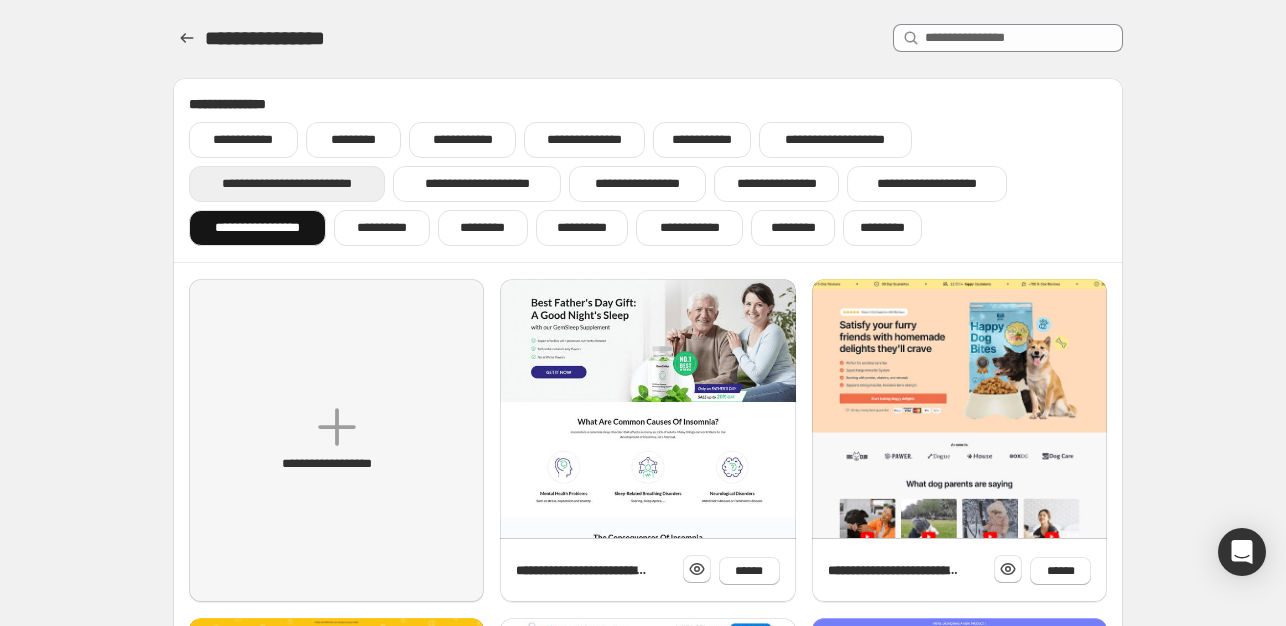 click on "**********" at bounding box center [287, 184] 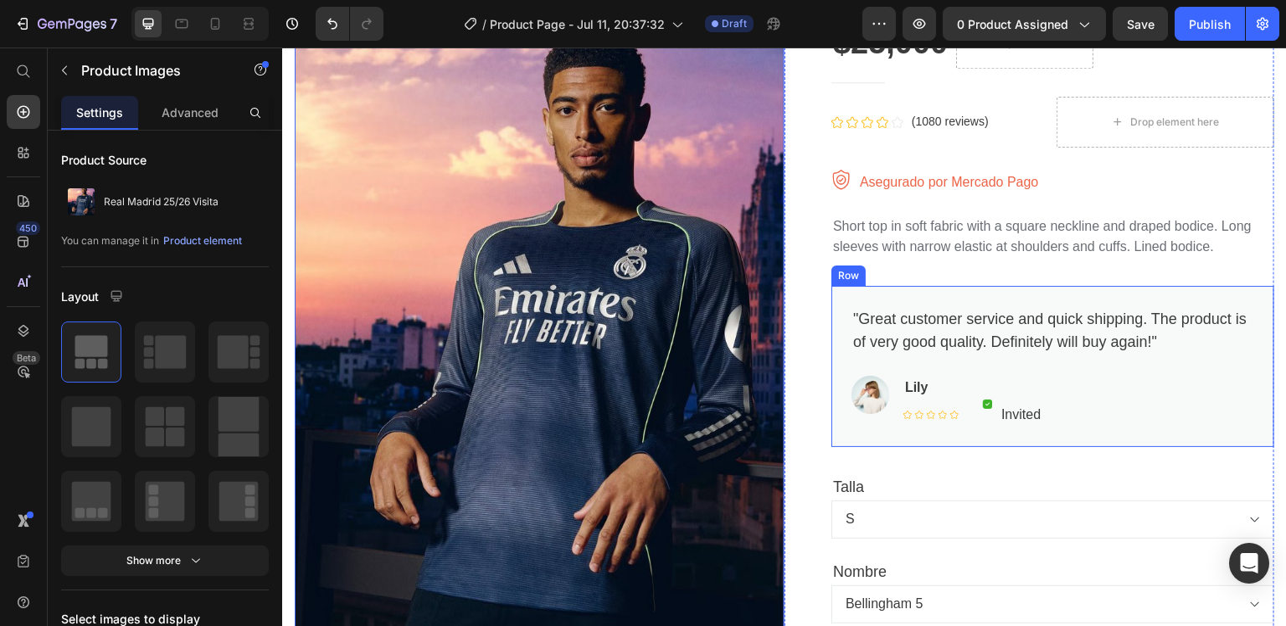 click on "*********" at bounding box center (353, 140) 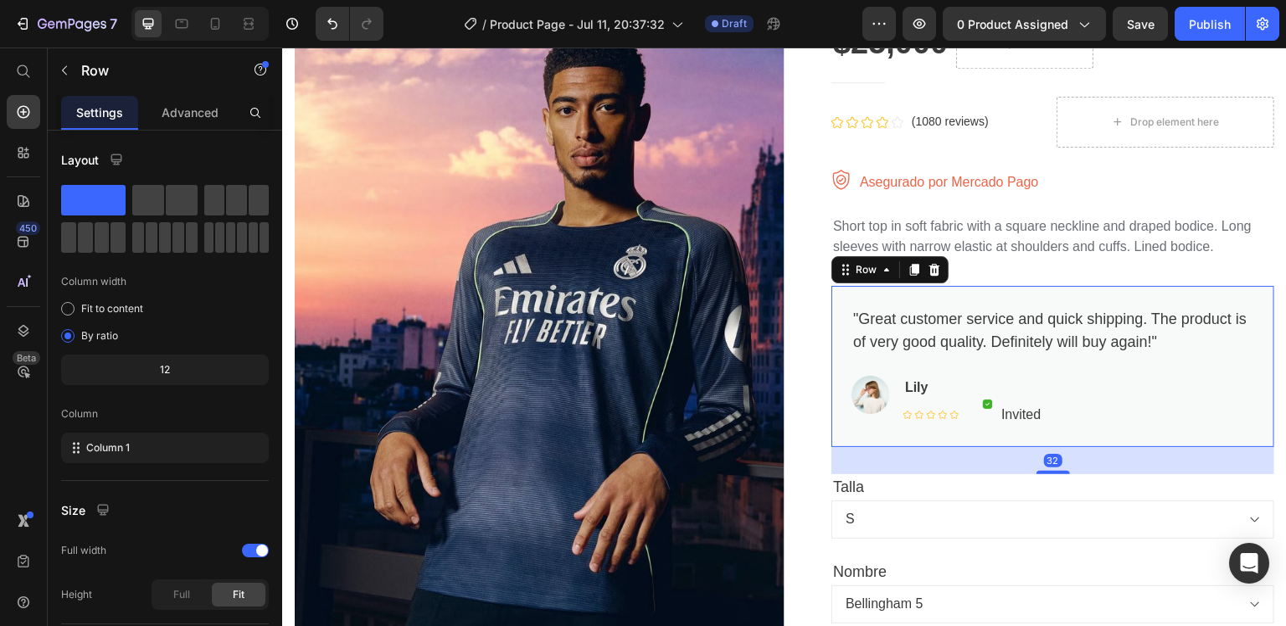 click on "**********" at bounding box center [462, 140] 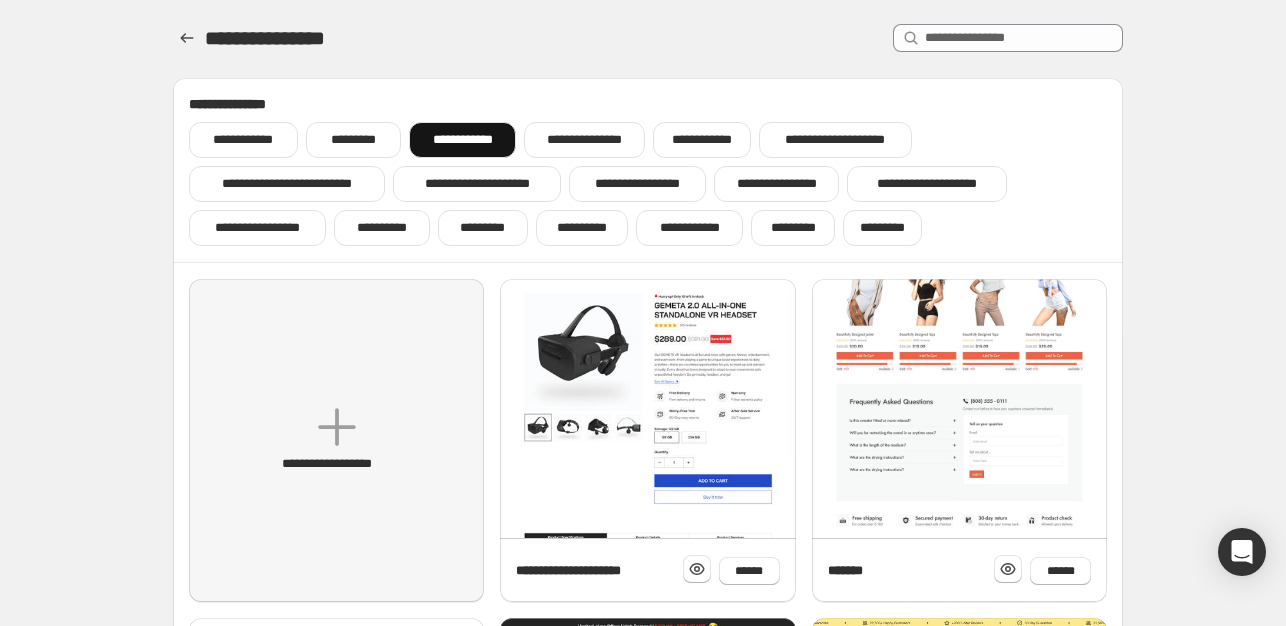 click at bounding box center [959, 124] 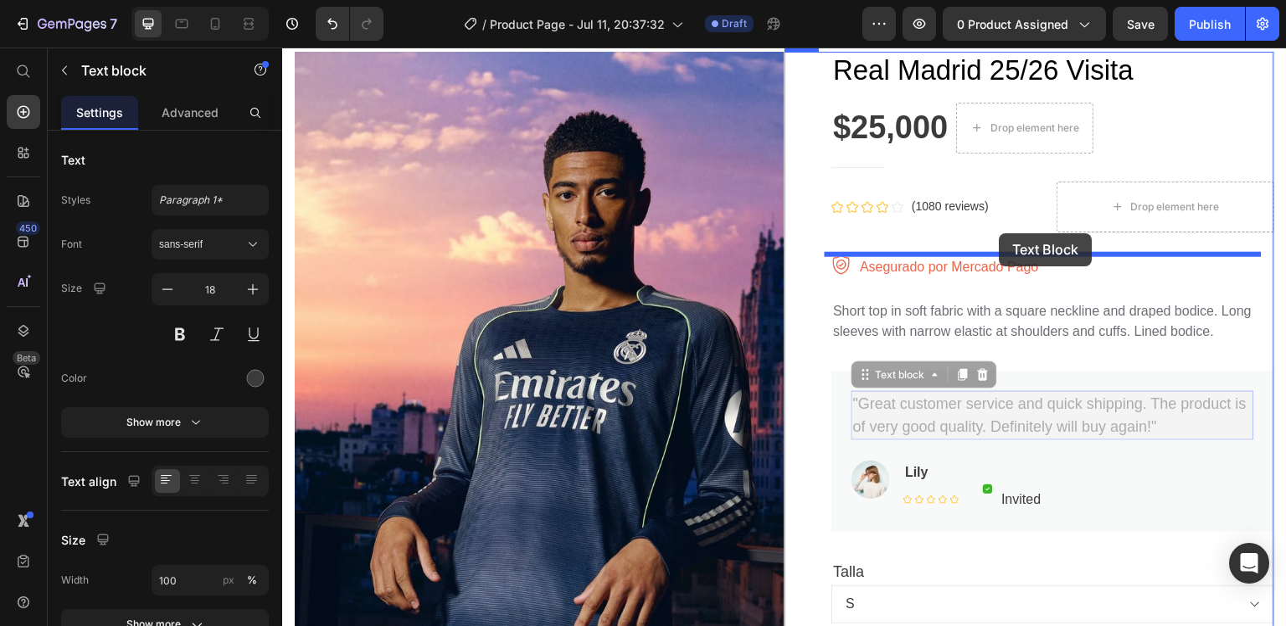scroll, scrollTop: 814, scrollLeft: 0, axis: vertical 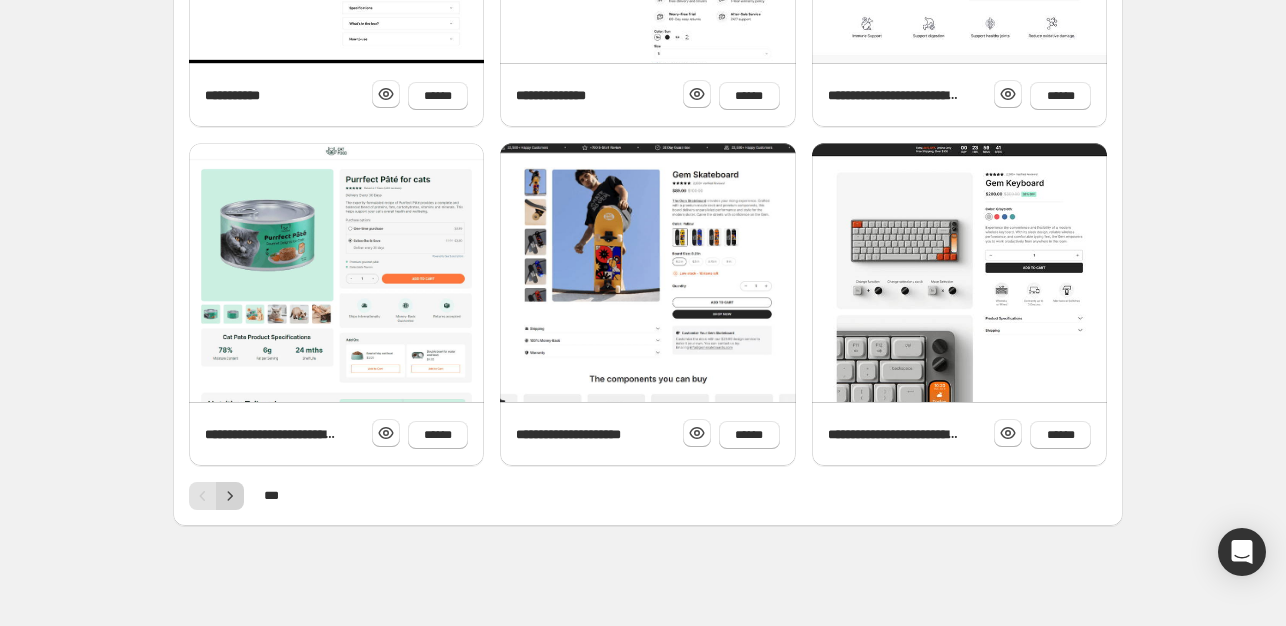 click 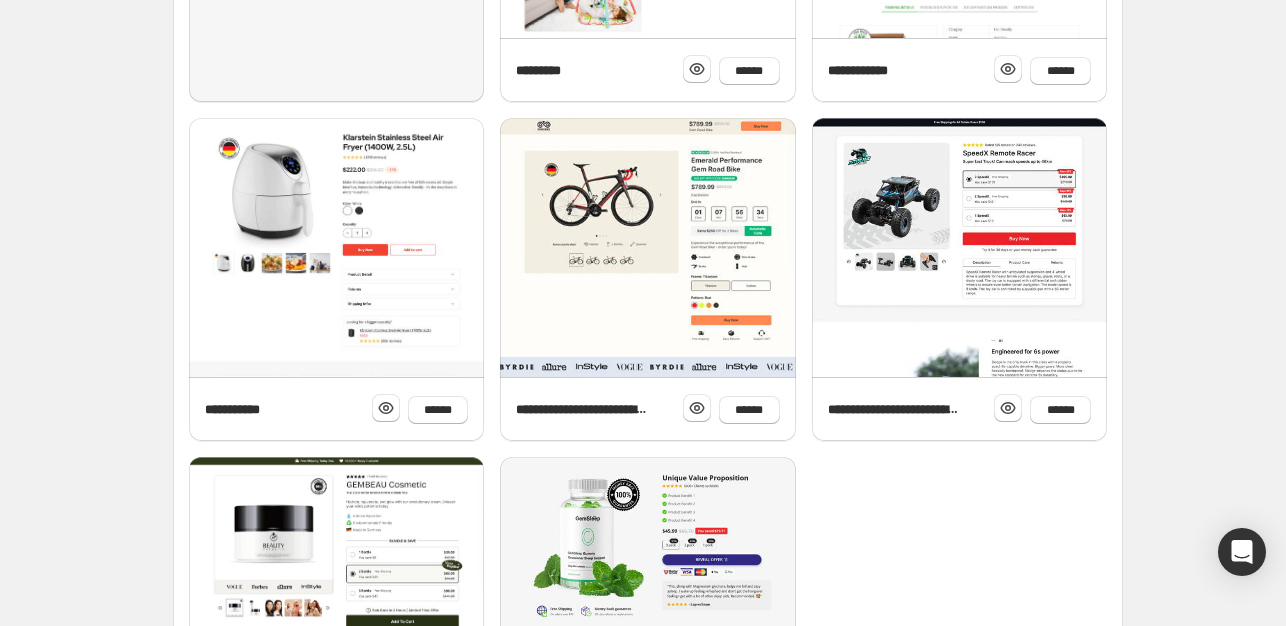 scroll, scrollTop: 814, scrollLeft: 0, axis: vertical 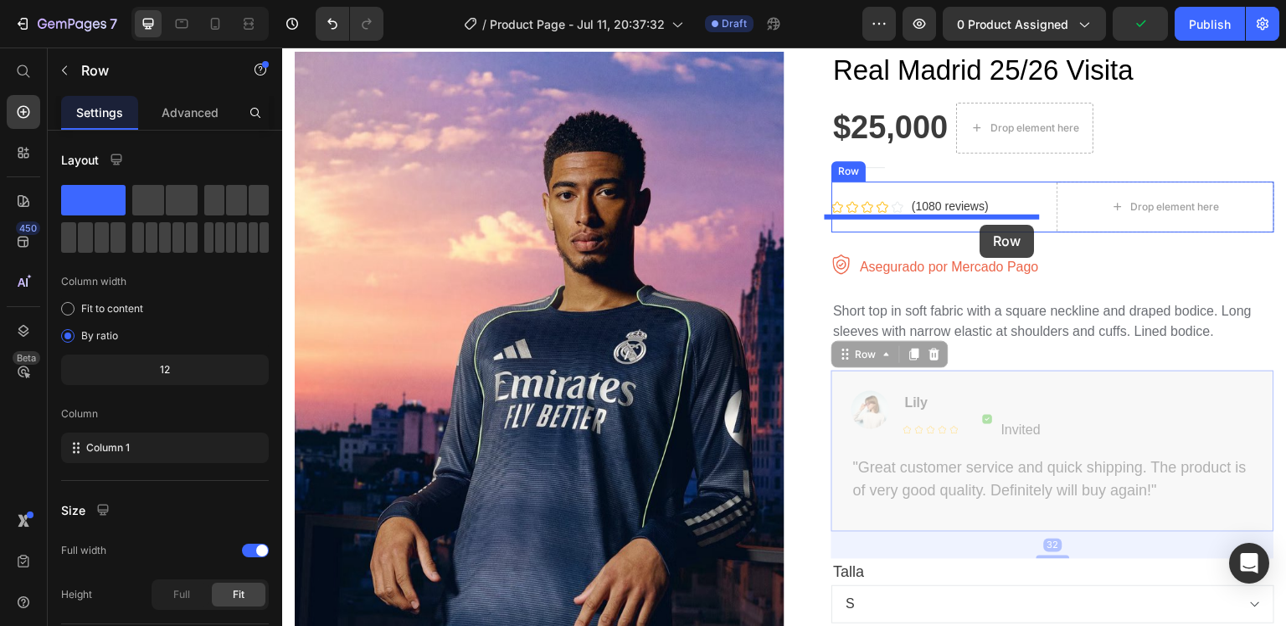 click 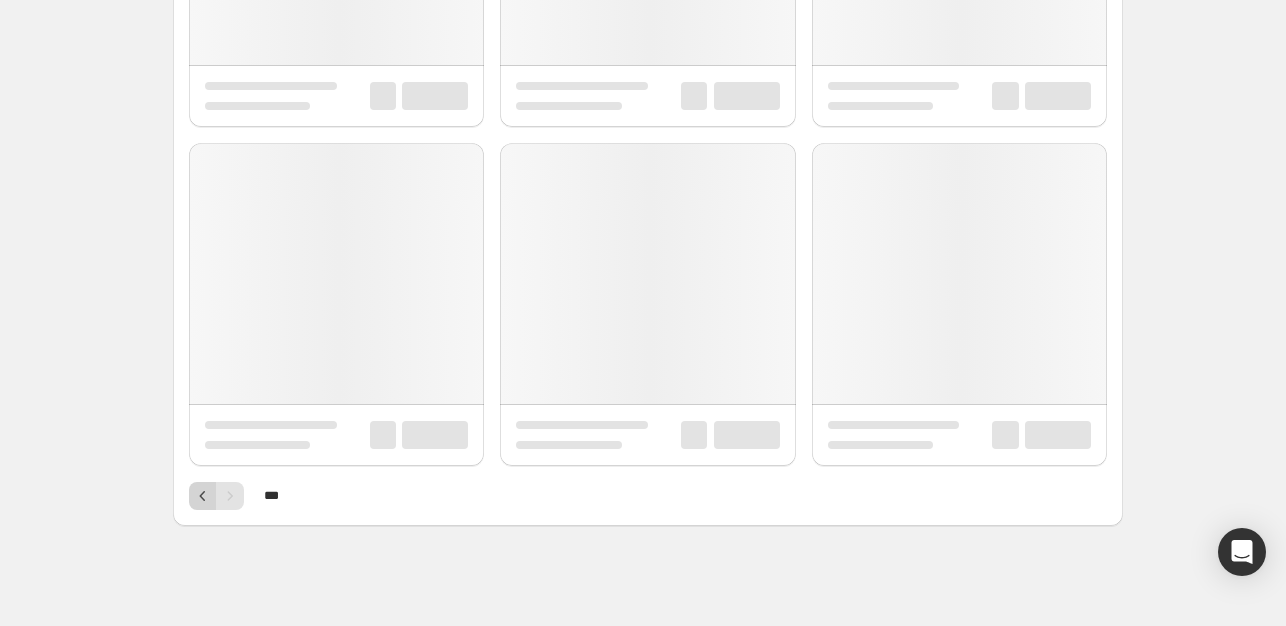 scroll, scrollTop: 0, scrollLeft: 0, axis: both 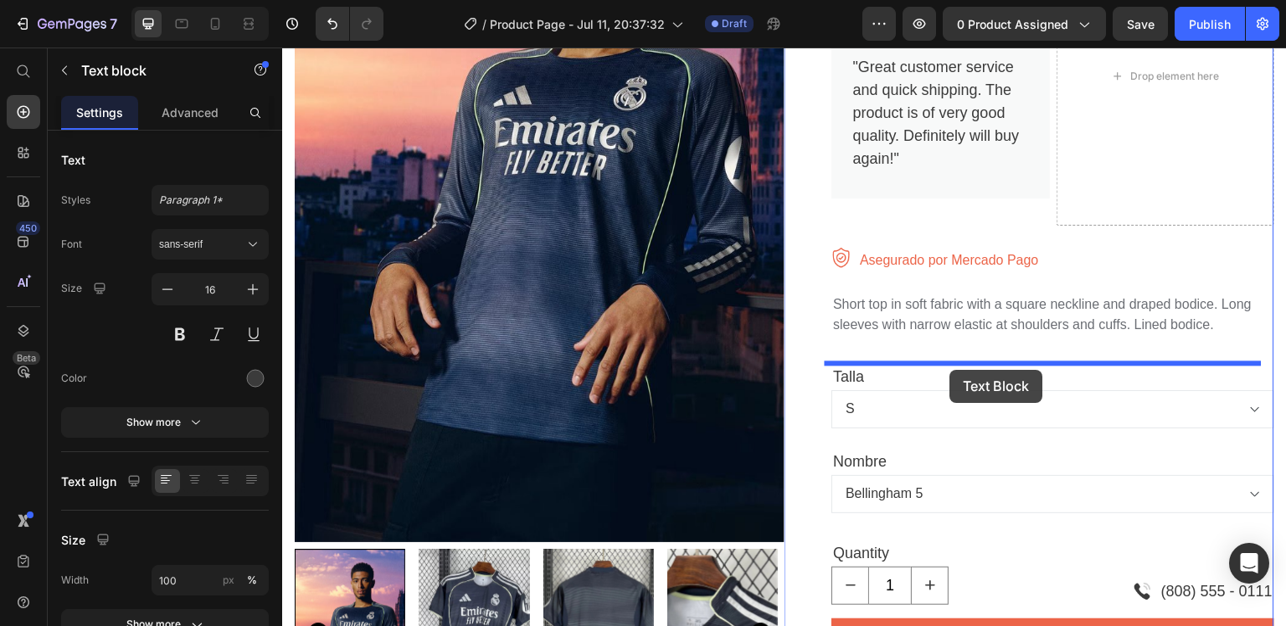 click at bounding box center (959, 124) 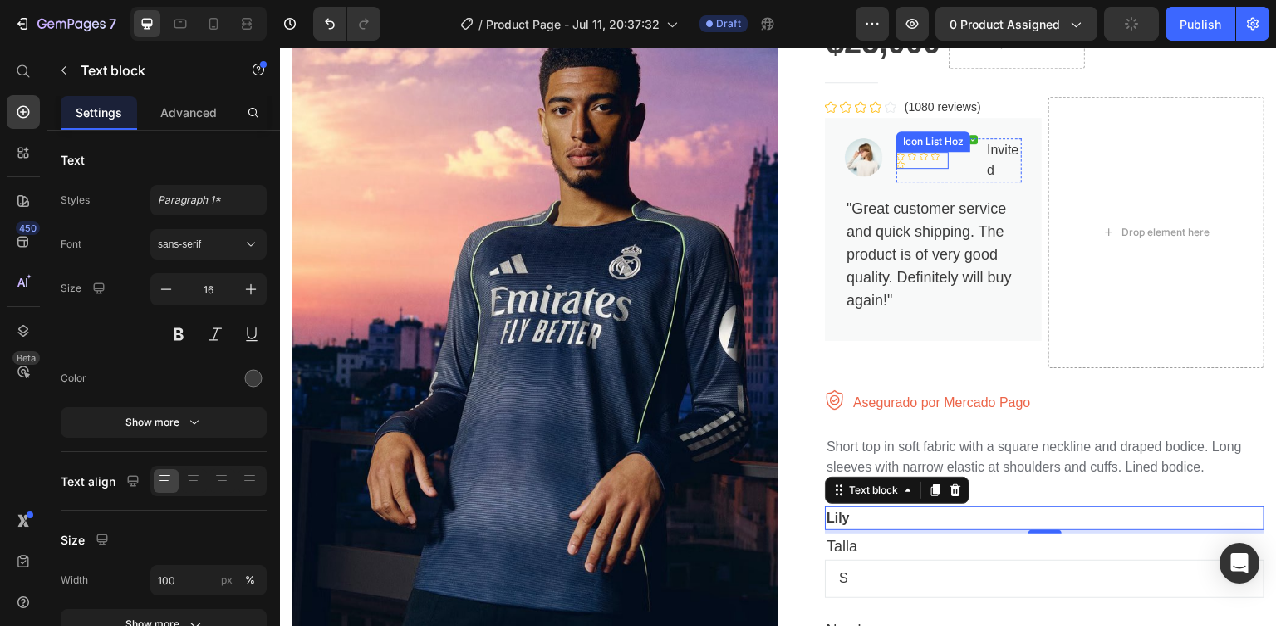 scroll, scrollTop: 552, scrollLeft: 0, axis: vertical 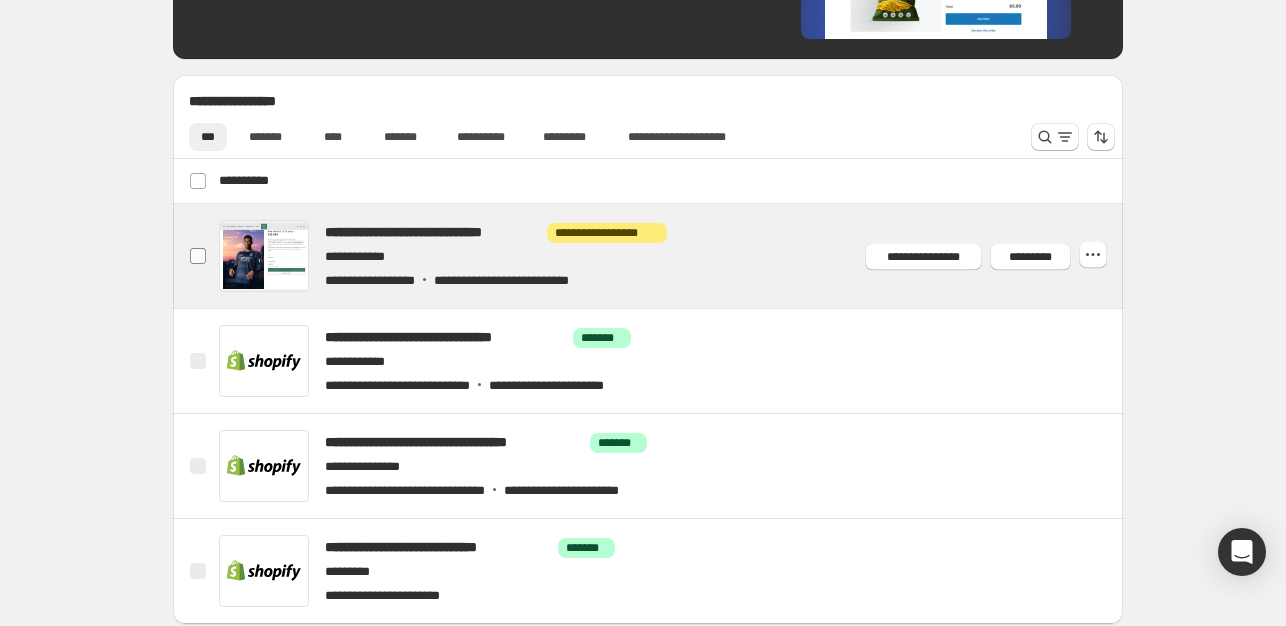 click at bounding box center (198, 256) 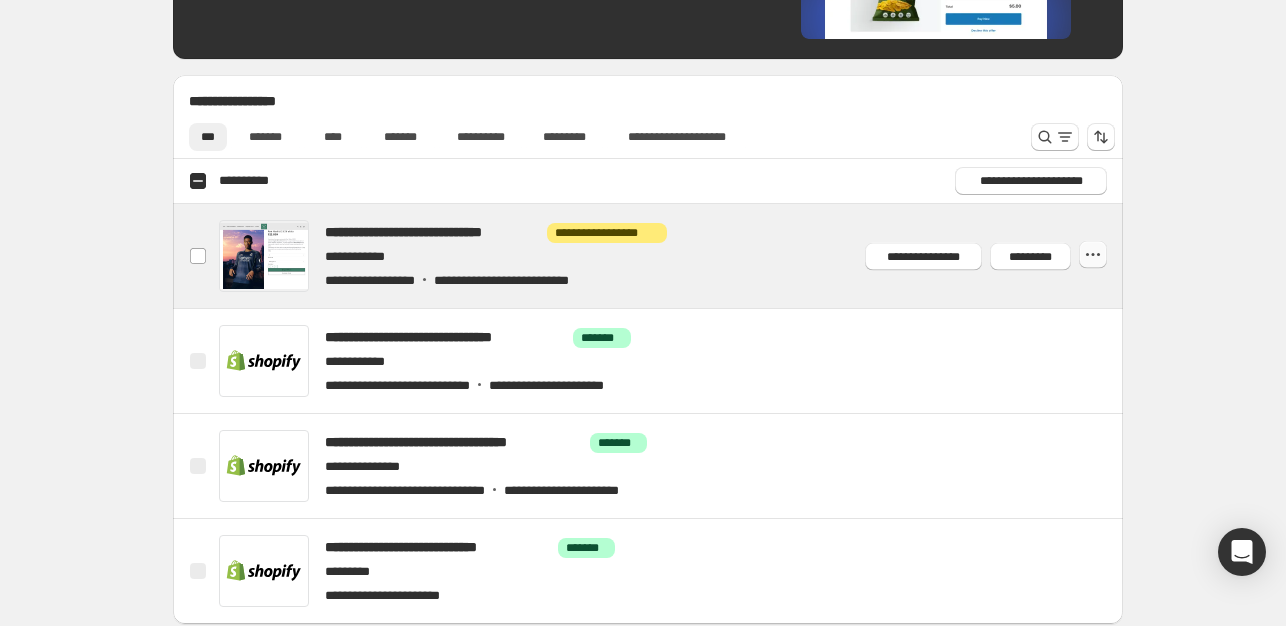 click 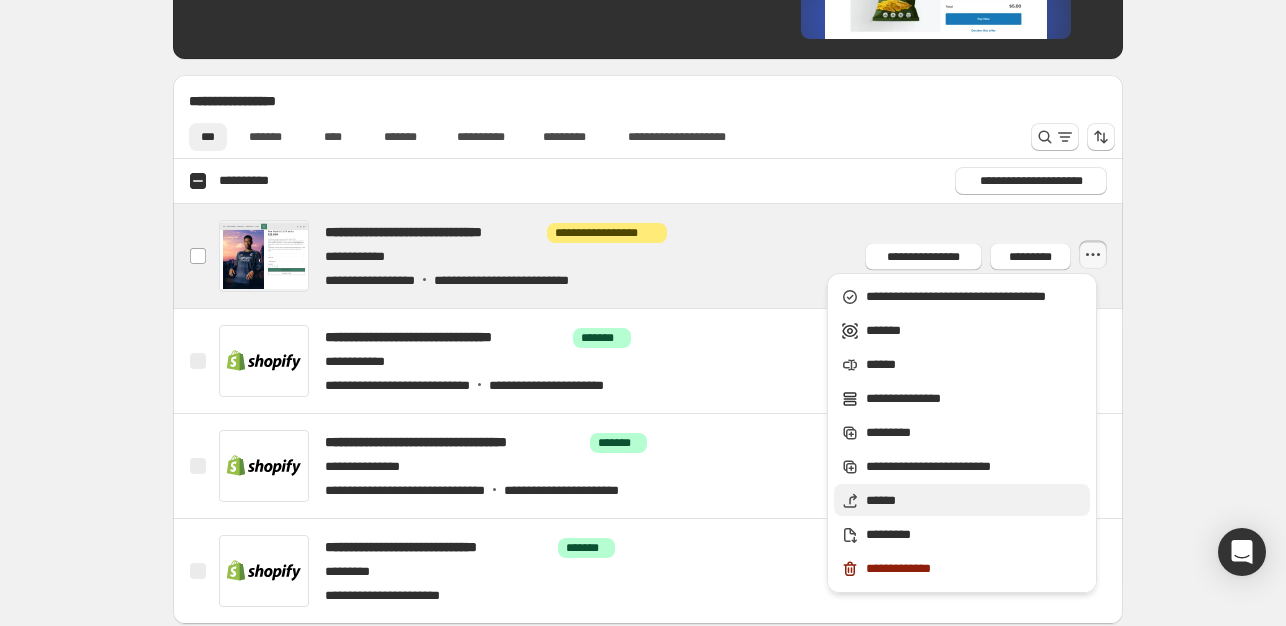 click on "******" at bounding box center (975, 501) 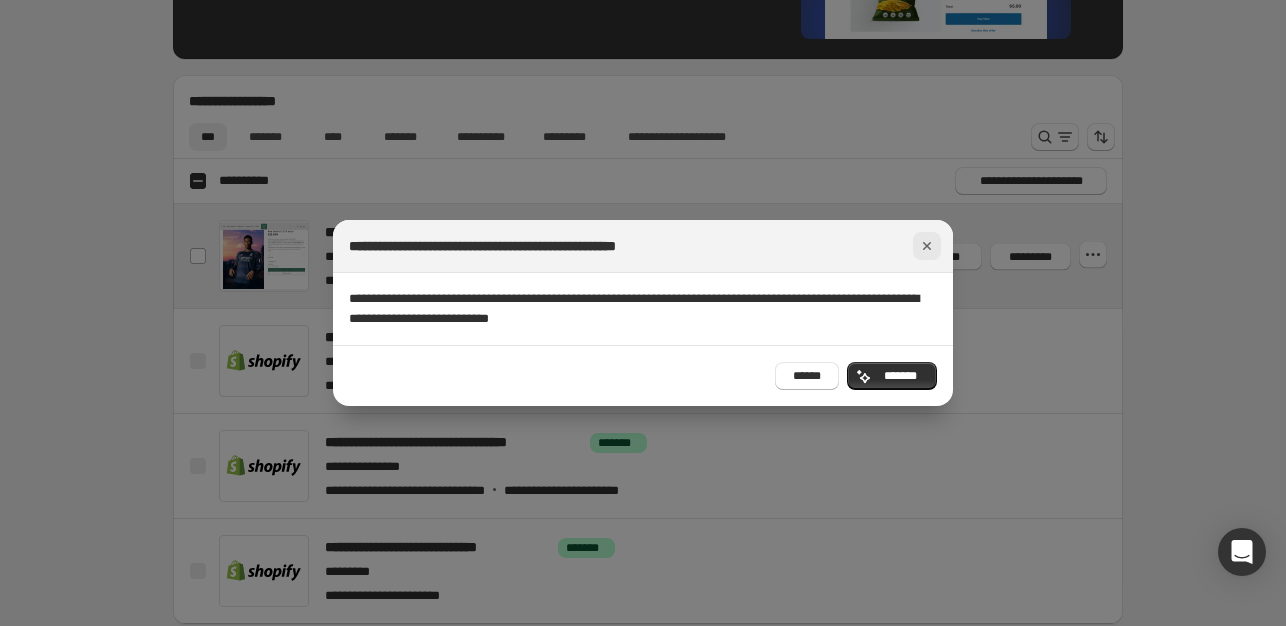 click 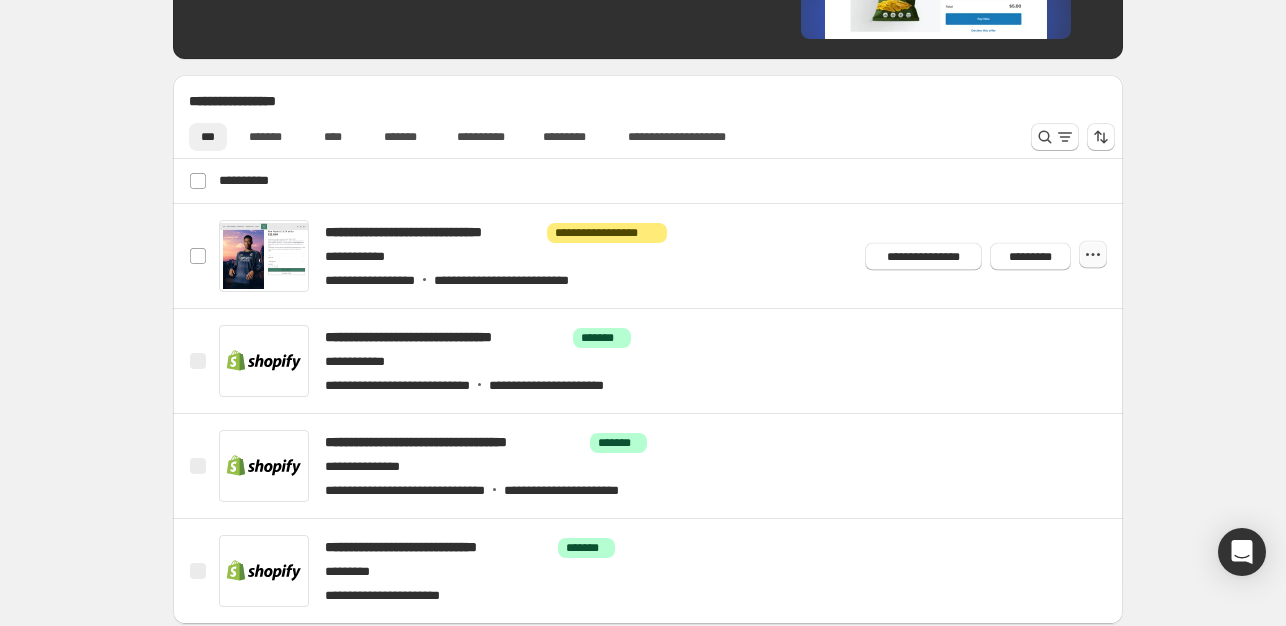 click 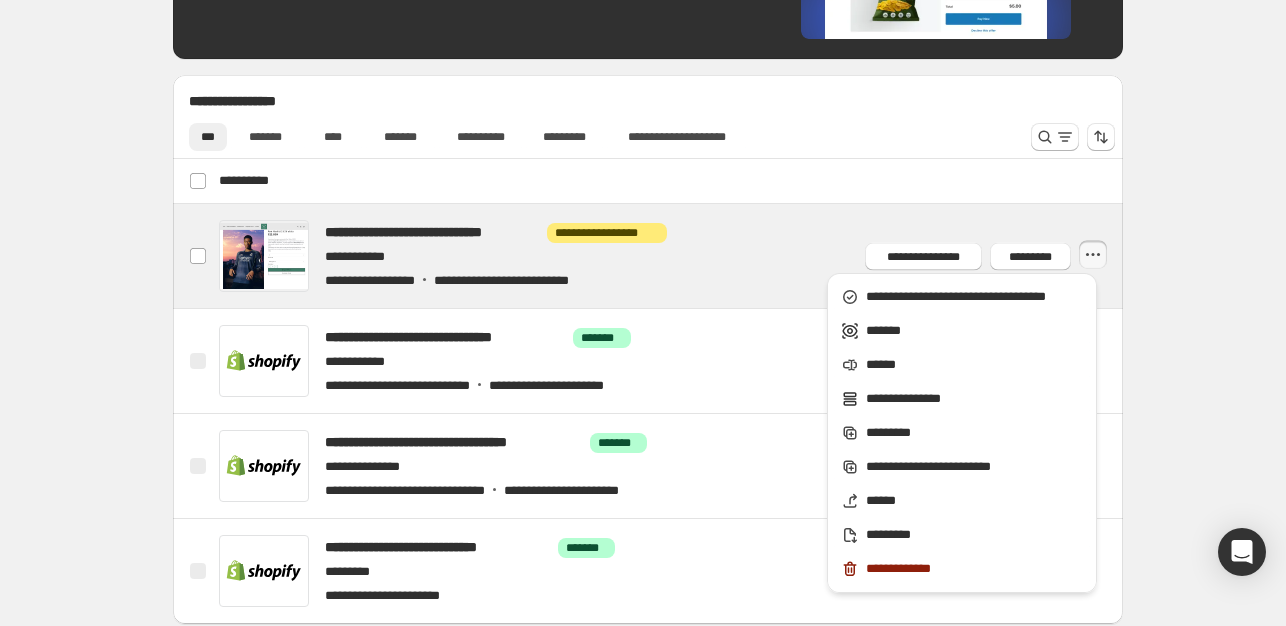 click at bounding box center (672, 256) 